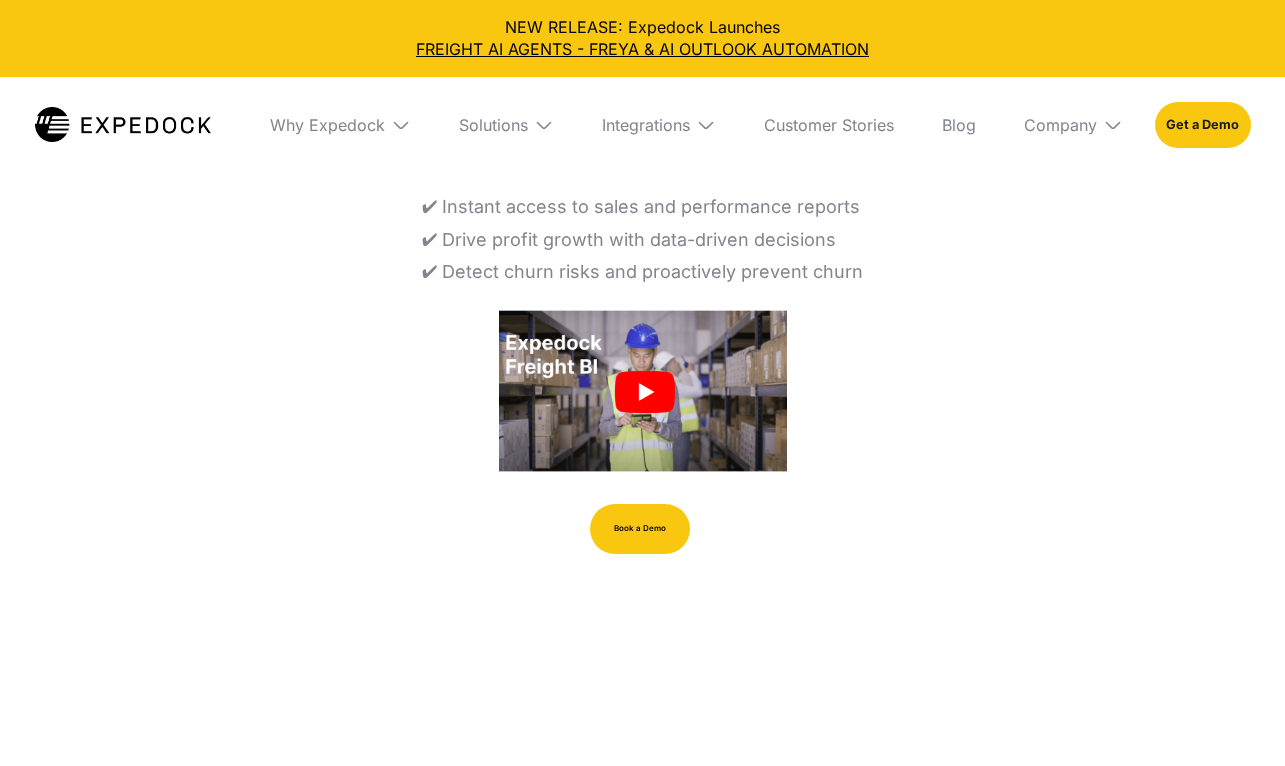 select 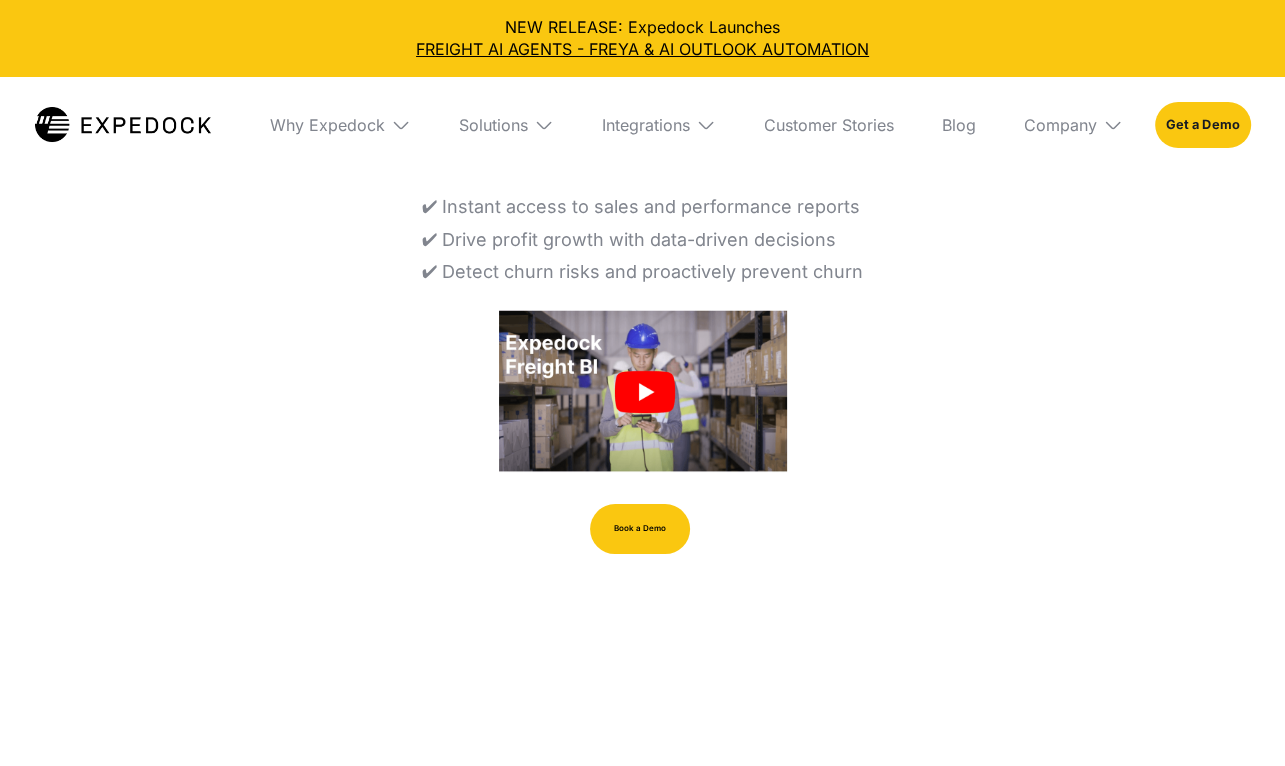 scroll, scrollTop: 0, scrollLeft: 0, axis: both 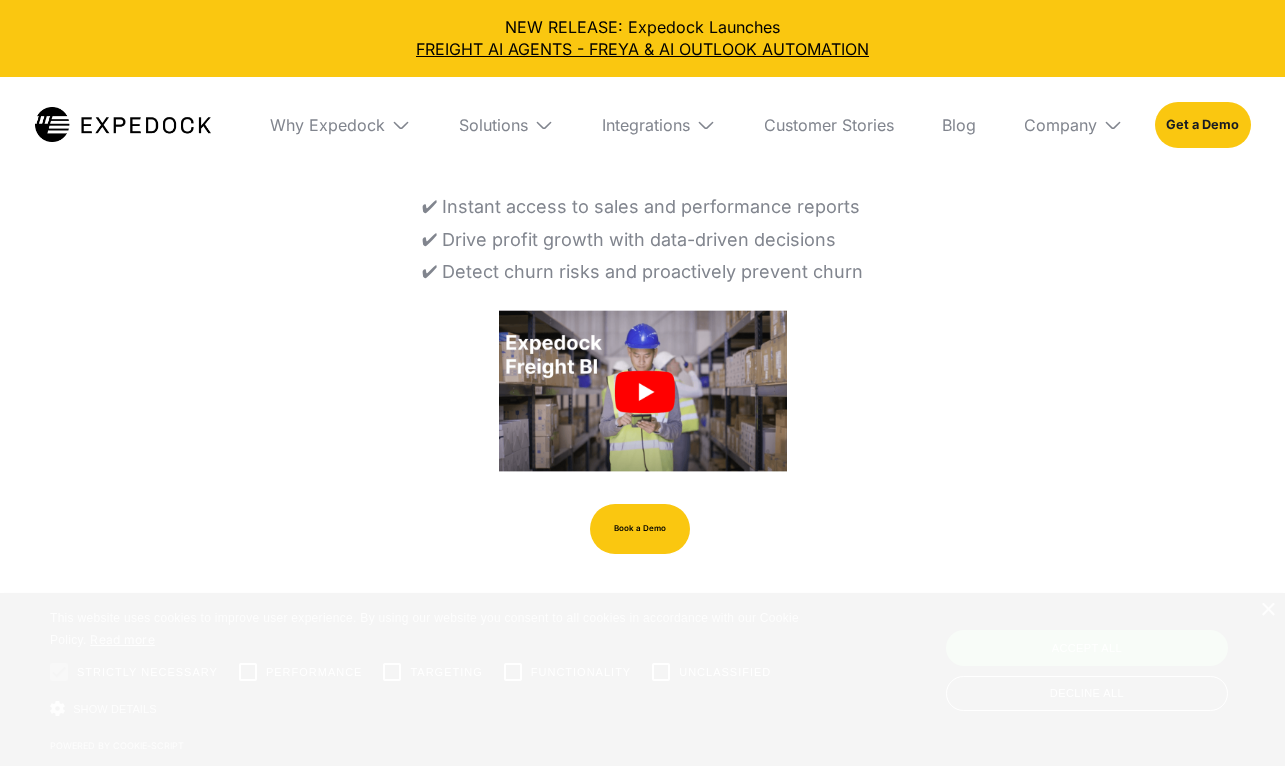 select 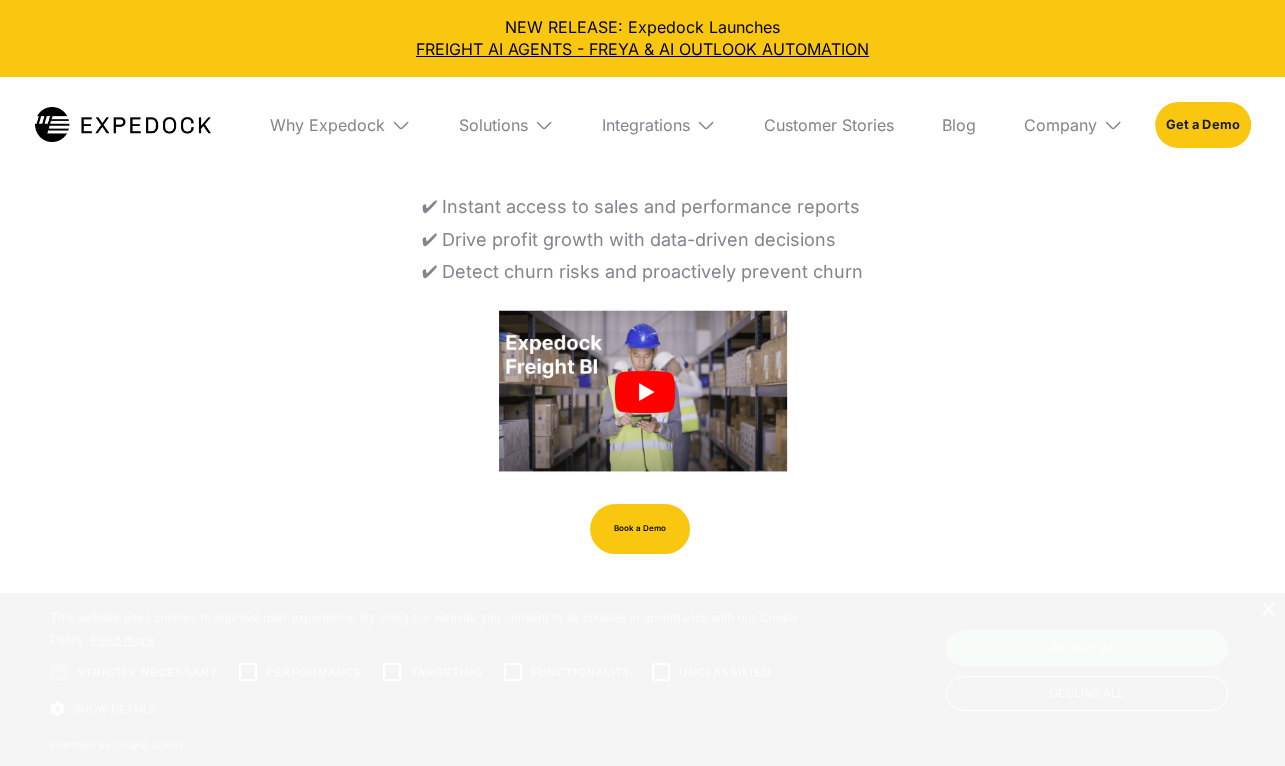scroll, scrollTop: 0, scrollLeft: 0, axis: both 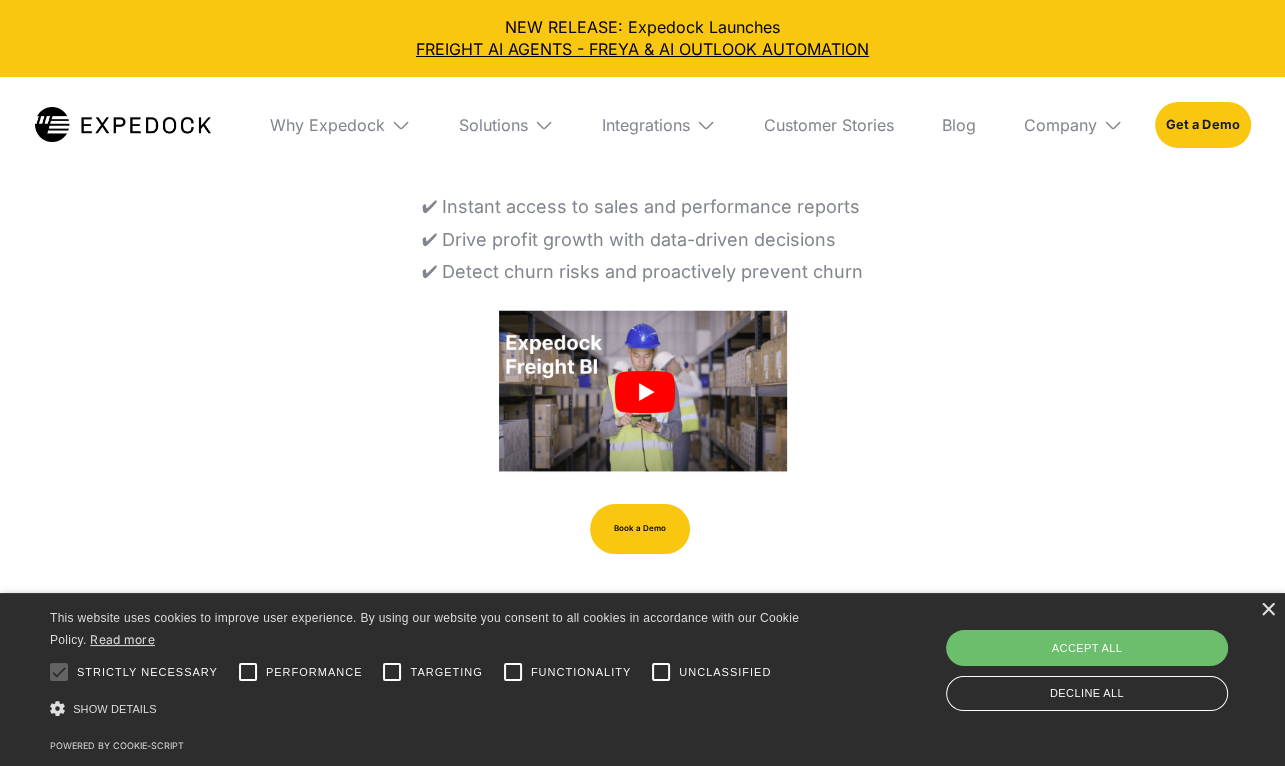click at bounding box center (123, 124) 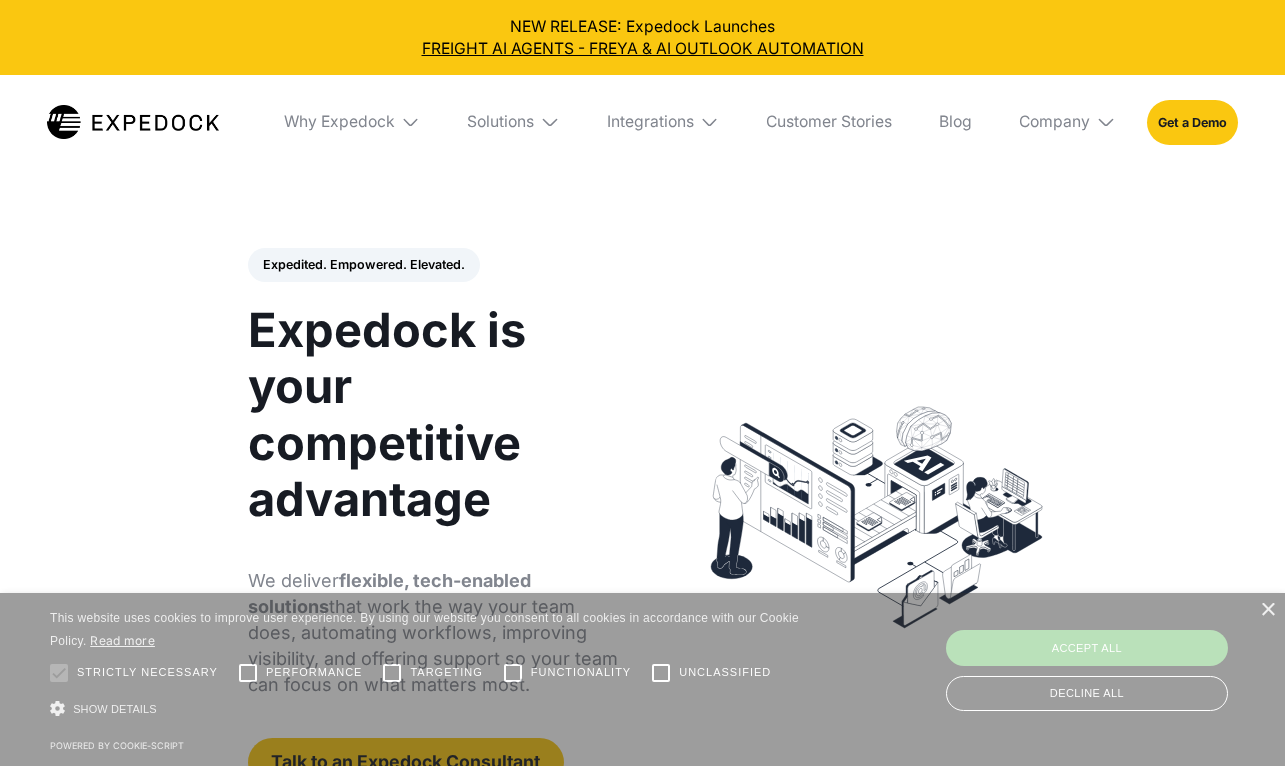 select 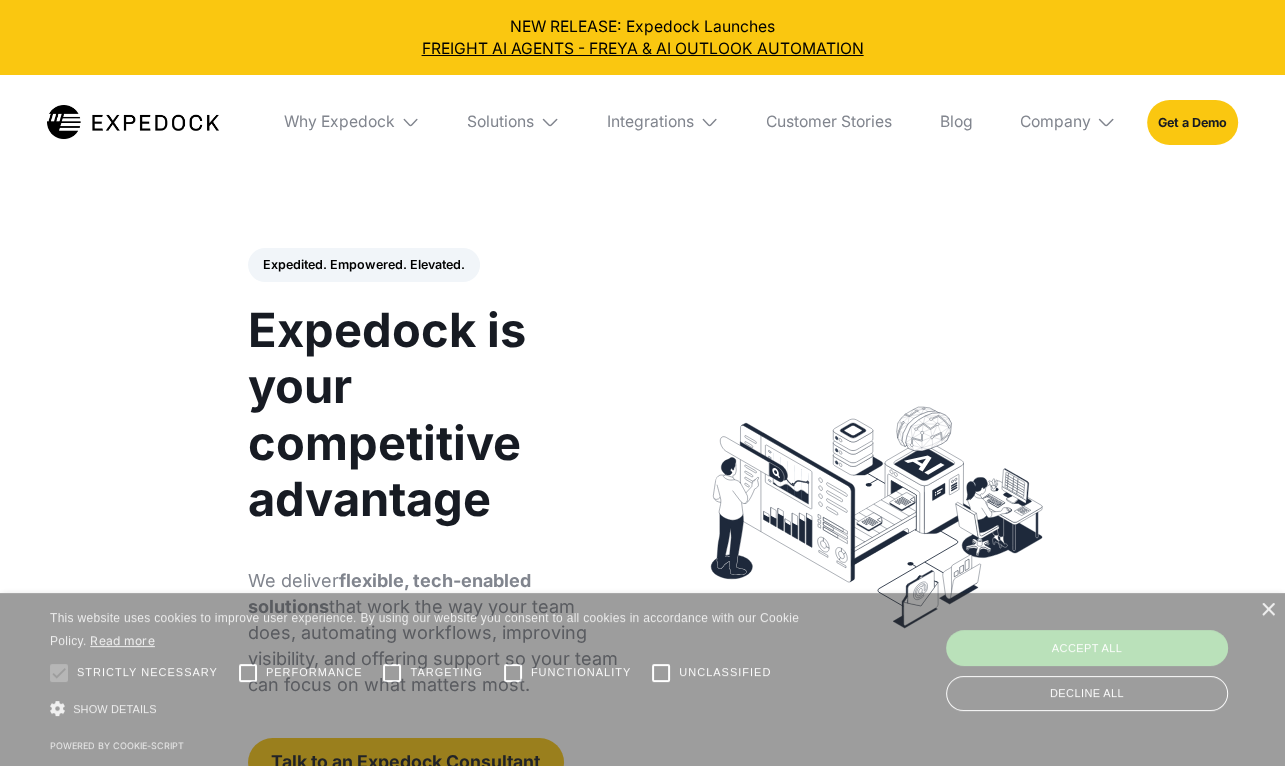 scroll, scrollTop: 0, scrollLeft: 0, axis: both 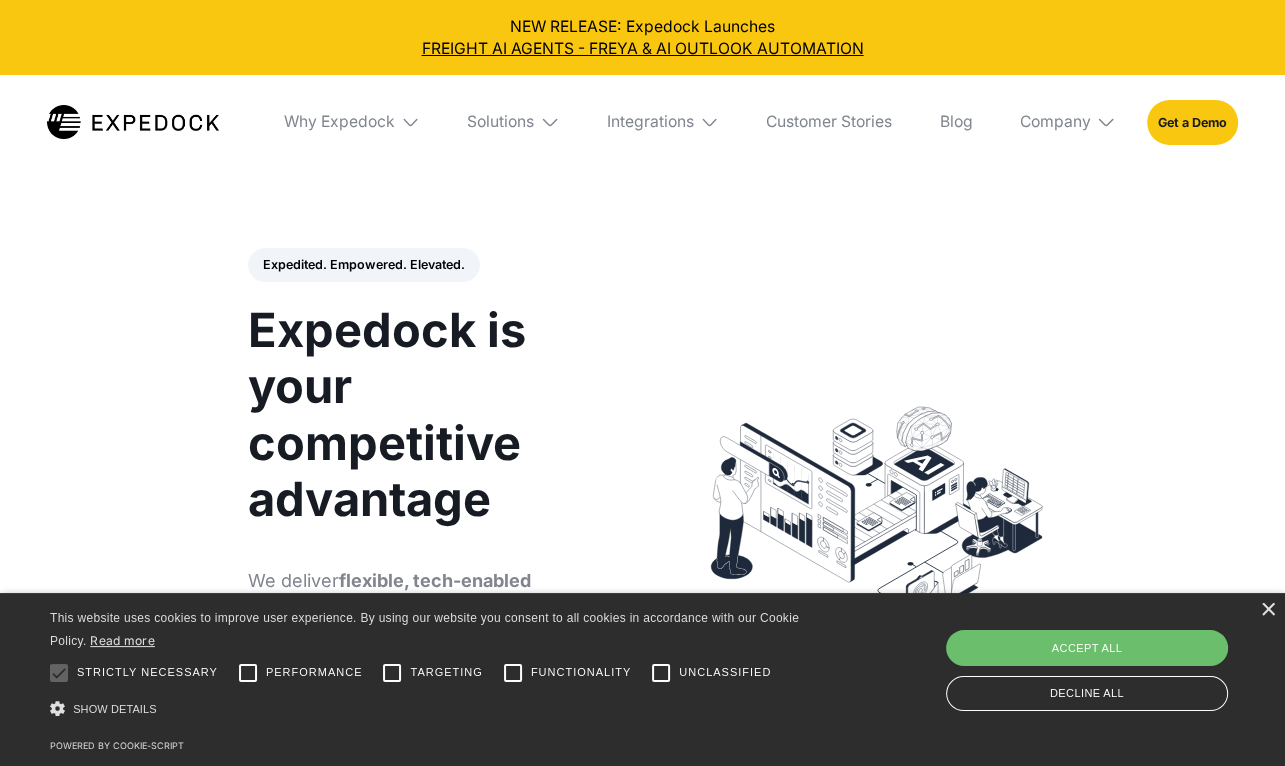 click on "Why Expedock WHy Expedock Expedock Document Automation Products vs. Alternatives We are the only automation solution that ensures 99.97% accuracy and 100% automation coverage Expedock Dashboard Products vs. Alternatives We are the only automation solution that ensures 99.97% accuracy and 100% automation coverage Expedock Digital BPO vs. Alternatives Outsource complex tasks requiring human expertise and gain full visibility on their productivity with analytics. Expedock Shipment Visibility Platform vs. Alternatives Empower clients with intuitive shipment tracking, ensuring retention and unlocking revenue potential. FAQ Get all the answers to our most frequently asked questions Team For Accounting Automate key accounting workflows from data entry, auditing, and P&L reports For Operations Avoid unnecessary blocks in the delivery of goods, and pay your vendors in time For Management Scale your business while keep headcount low, and reallocate your staff to higher value tasks such as customer service and sales" at bounding box center [753, 122] 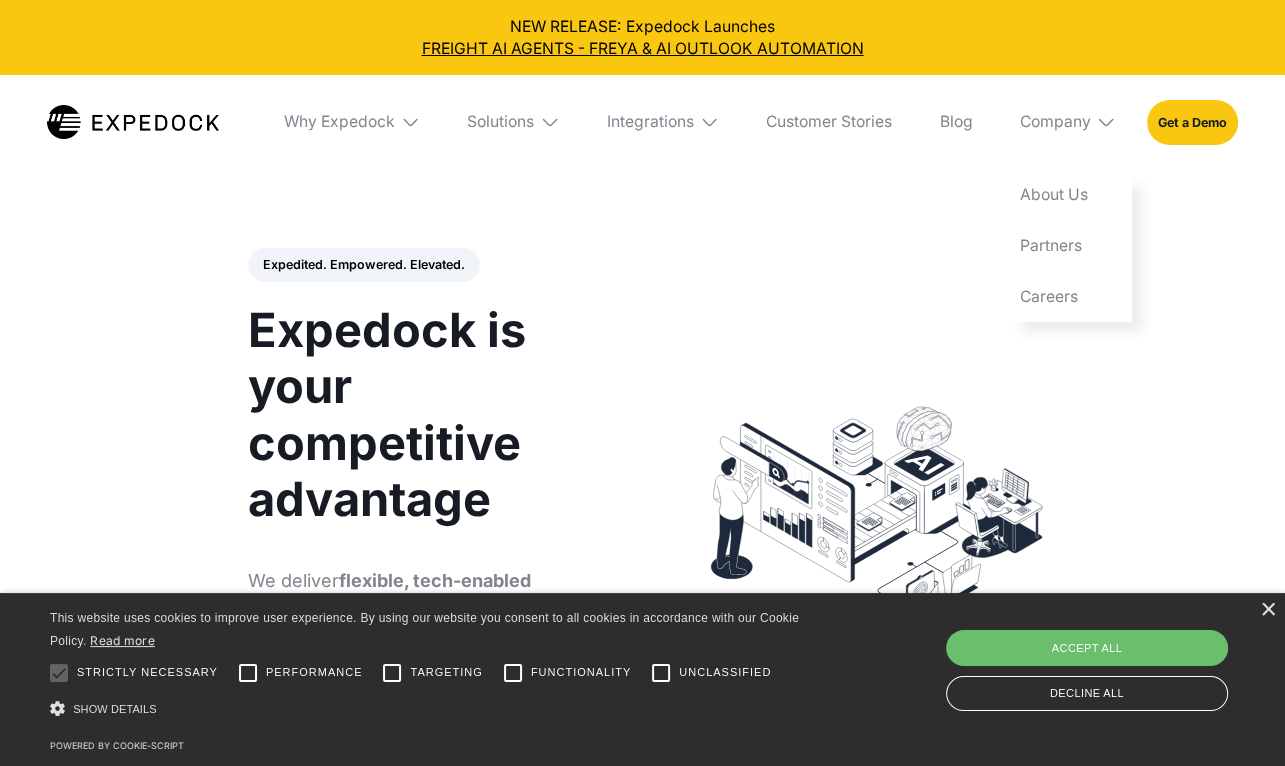 click on "NEW RELEASE: Expedock Launches  Fully Managed Staffing Solutions  and  Customer Experience Platform   Why Expedock WHy Expedock Expedock Document Automation Products vs. Alternatives We are the only automation solution that ensures 99.97% accuracy and 100% automation coverage Expedock Dashboard Products vs. Alternatives We are the only automation solution that ensures 99.97% accuracy and 100% automation coverage Expedock Fully Managed Staffing Solutions vs. Alternatives Outsource complex tasks requiring human expertise and gain full visibility on their productivity with analytics. Expedock Shipment Visibility Platform vs. Alternatives Empower clients with intuitive shipment tracking, ensuring retention and unlocking revenue potential. FAQ Get all the answers to our most frequently asked questions Team For Accounting Automate key accounting workflows from data entry, auditing, and P&L reports For Operations Avoid unnecessary blocks in the delivery of goods, and pay your vendors in time For Management product" at bounding box center (642, 383) 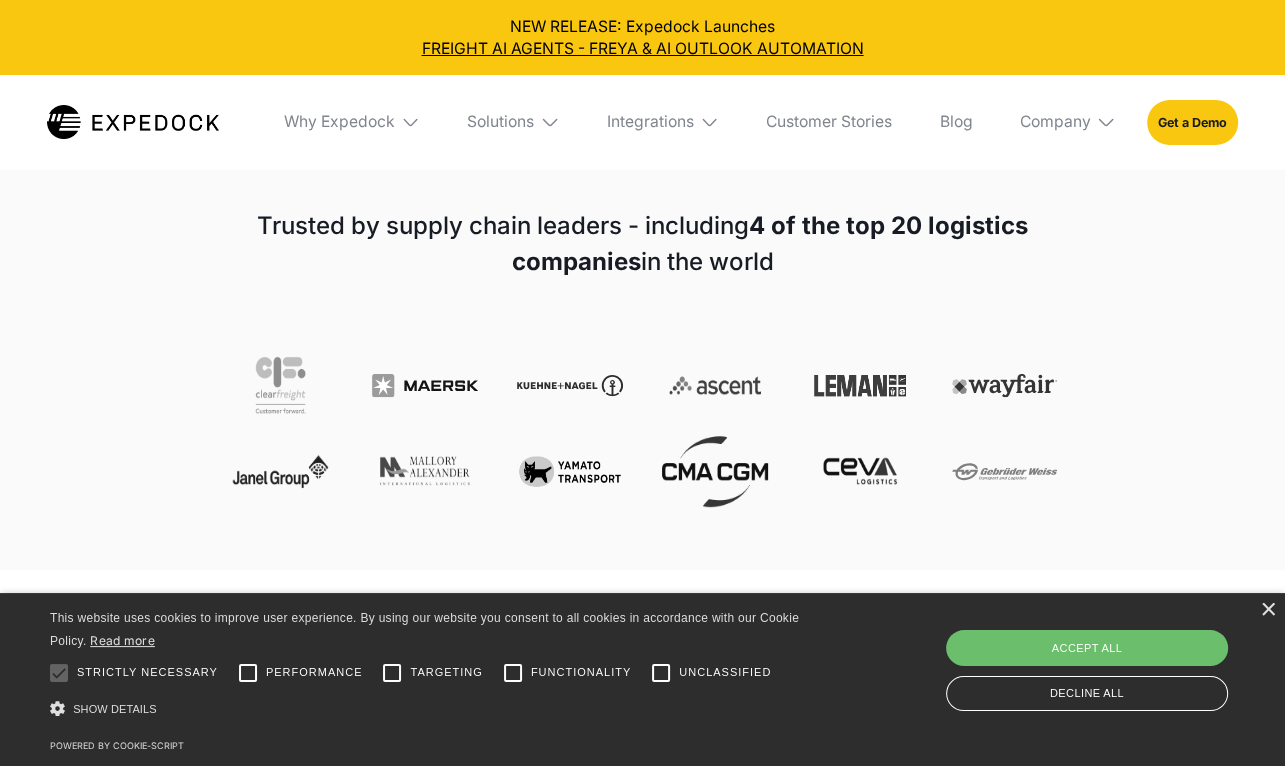 scroll, scrollTop: 700, scrollLeft: 0, axis: vertical 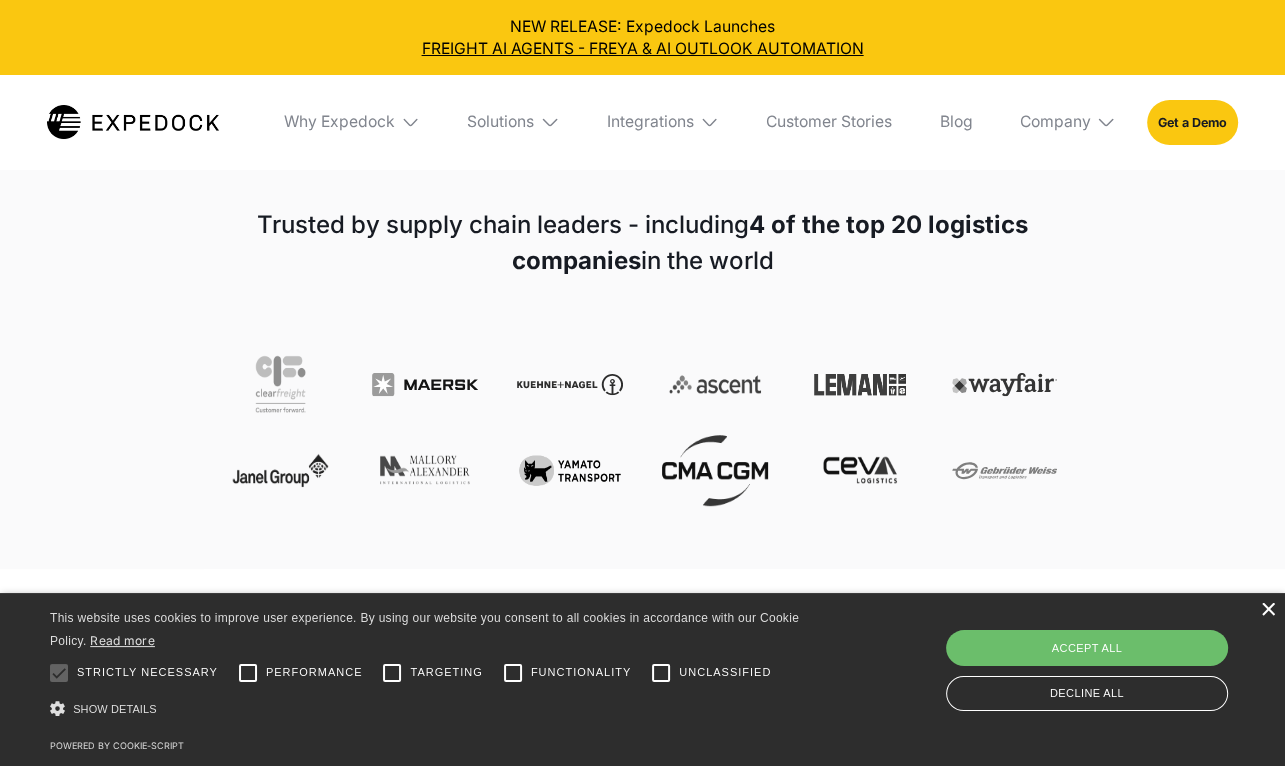 click on "×" at bounding box center [1267, 610] 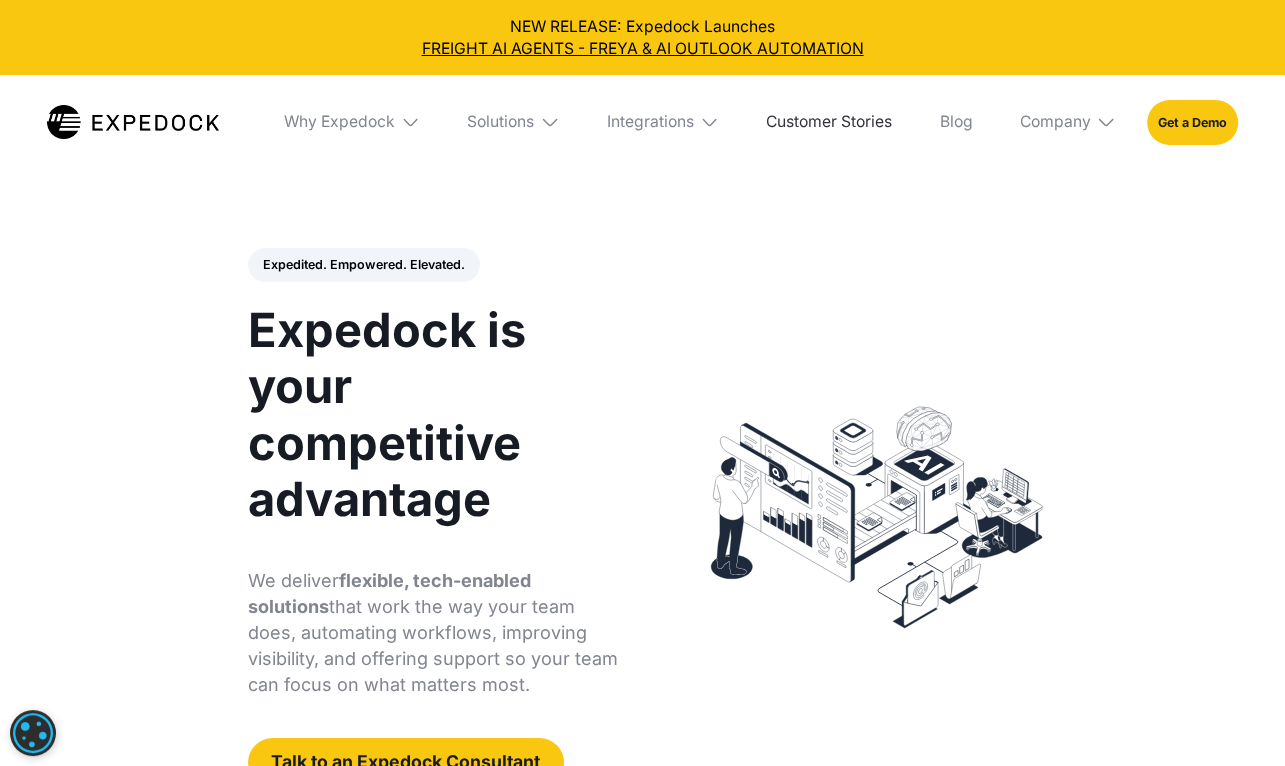 scroll, scrollTop: 0, scrollLeft: 0, axis: both 